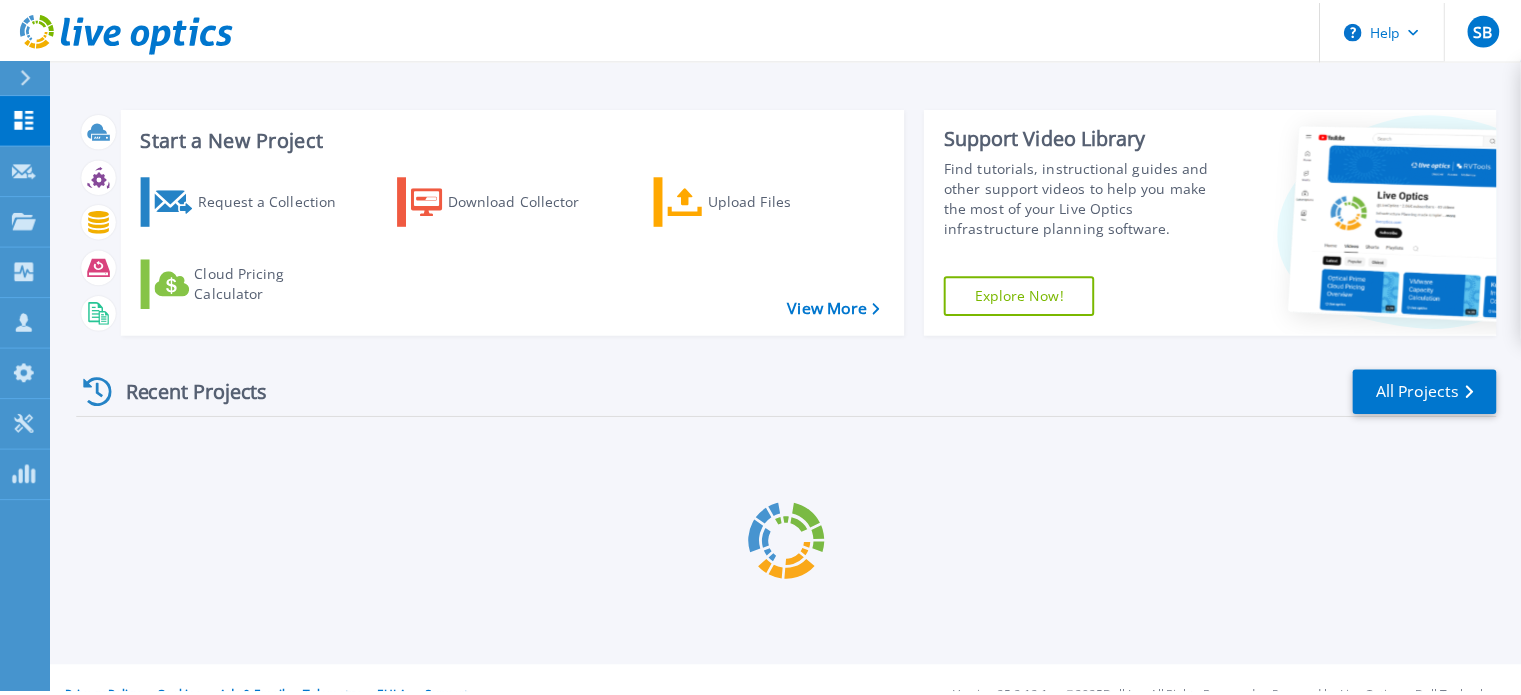 scroll, scrollTop: 0, scrollLeft: 0, axis: both 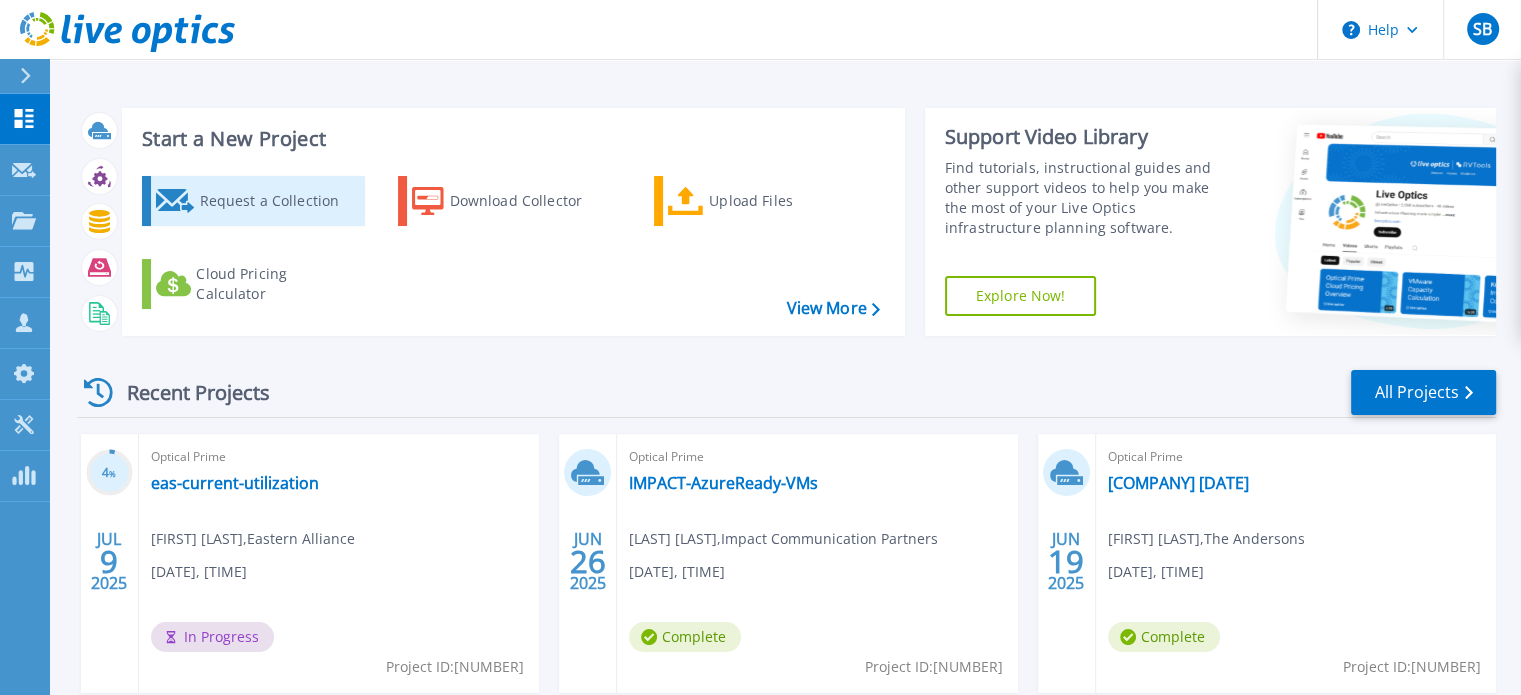 click on "Request a Collection" at bounding box center (279, 201) 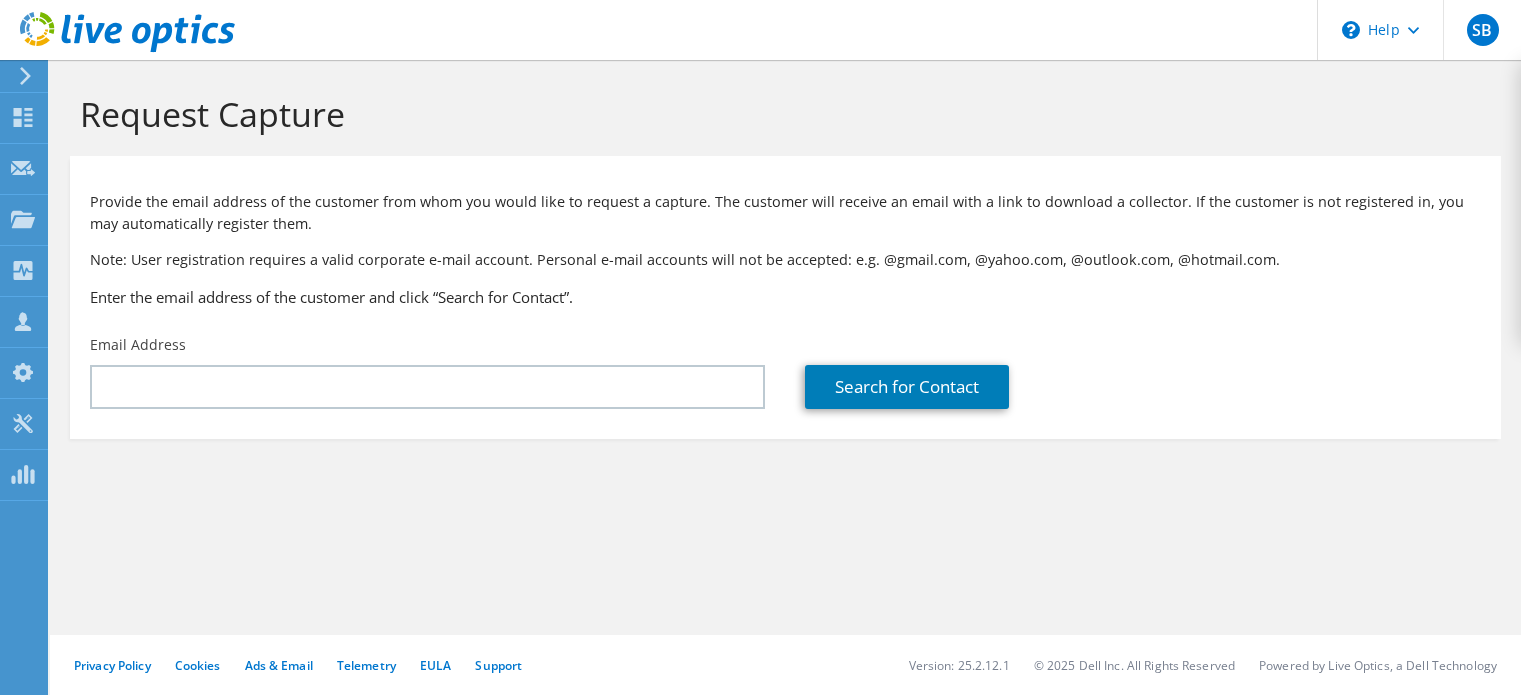 scroll, scrollTop: 0, scrollLeft: 0, axis: both 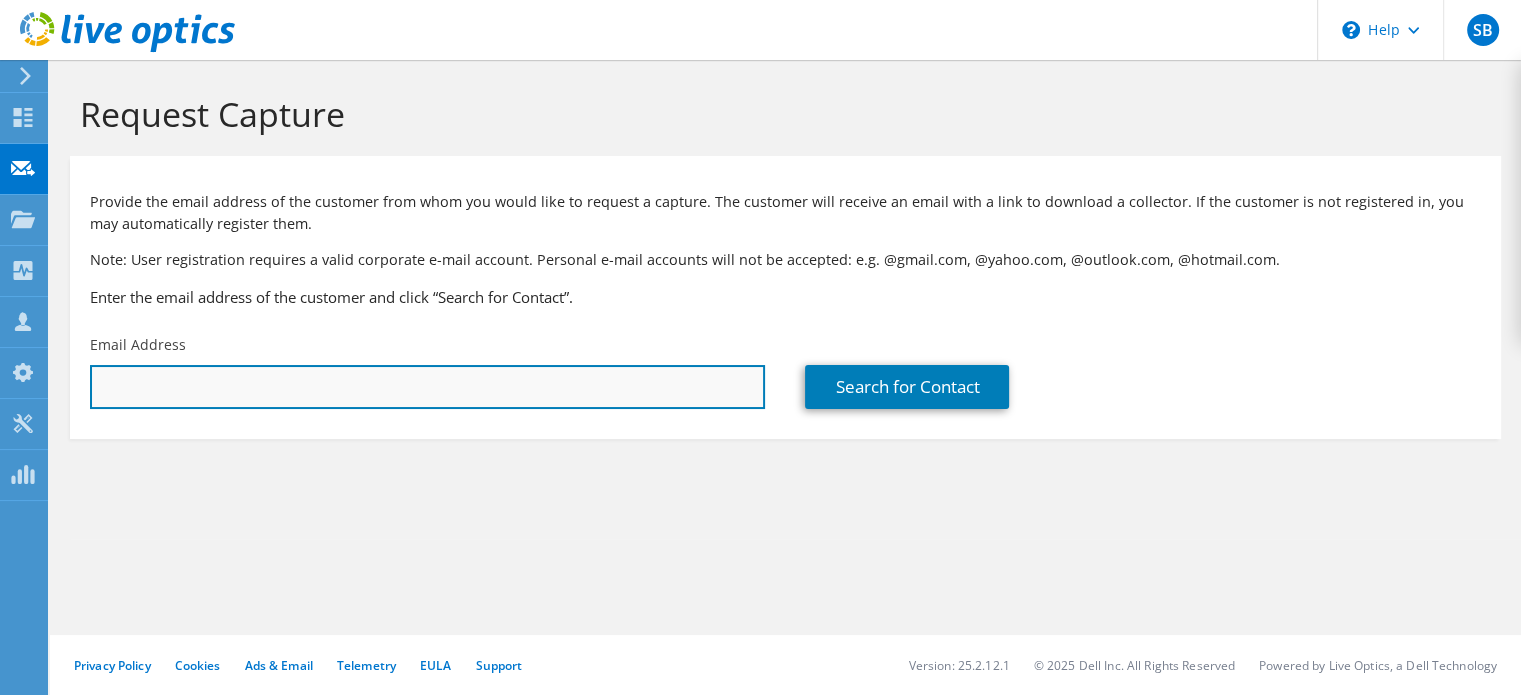 click at bounding box center [427, 387] 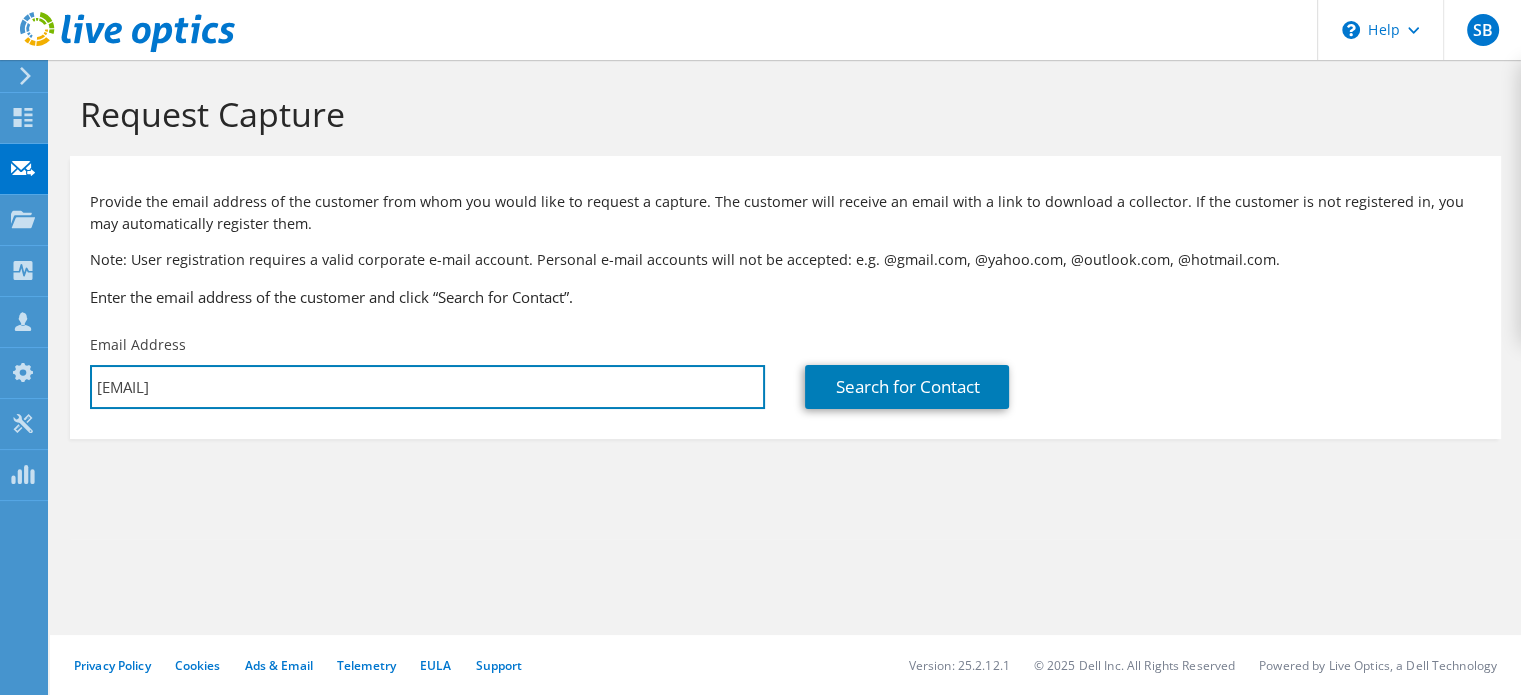 type on "michael.warren@collierseng.com" 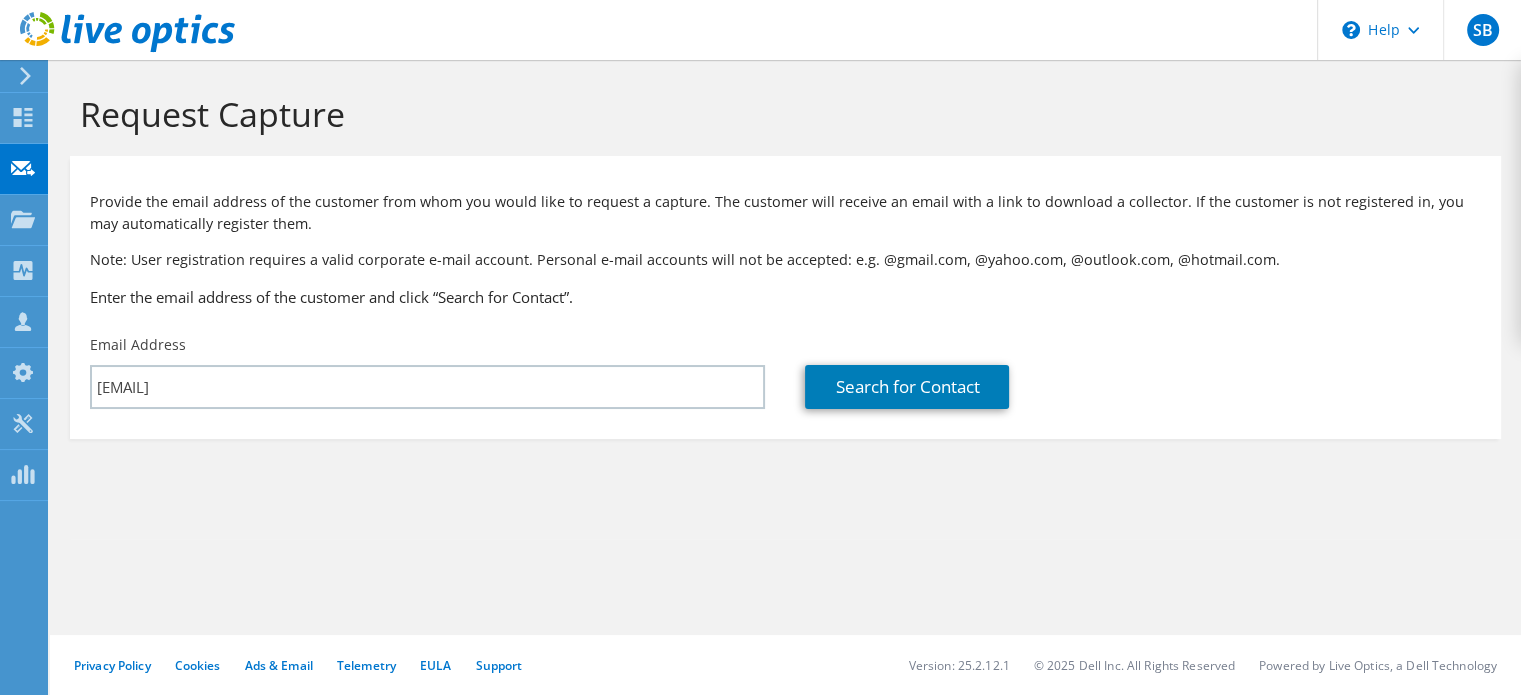 click on "Request Capture
Provide the email address of the customer from whom you would like to request a capture. The customer will receive an email with a link to download a collector. If the customer is not registered in, you may automatically register them.
Note: User registration requires a valid corporate e-mail account. Personal e-mail accounts will not be accepted: e.g. @gmail.com, @yahoo.com, @outlook.com, @hotmail.com.
Enter the email address of the customer and click “Search for Contact”.
Email Address
michael.warren@collierseng.com" at bounding box center (785, 299) 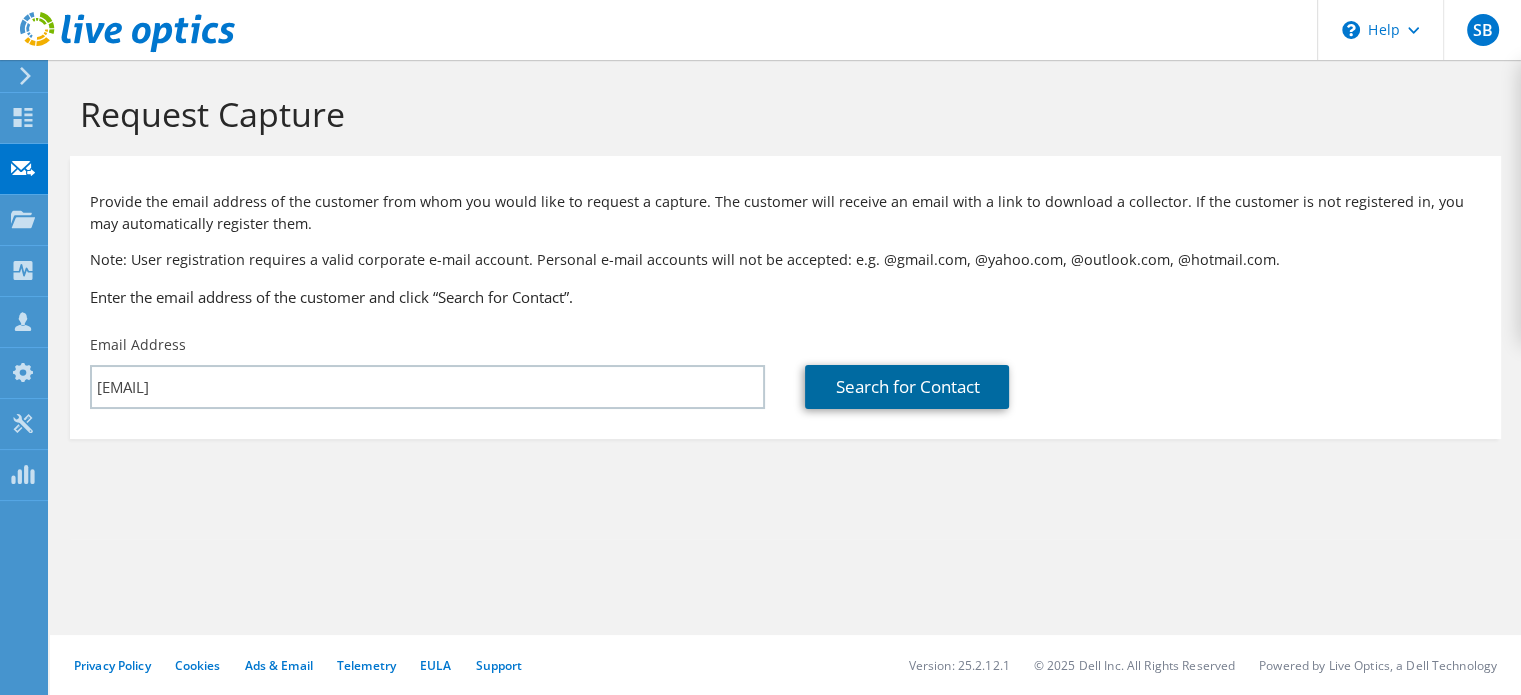 click on "Search for Contact" at bounding box center [907, 387] 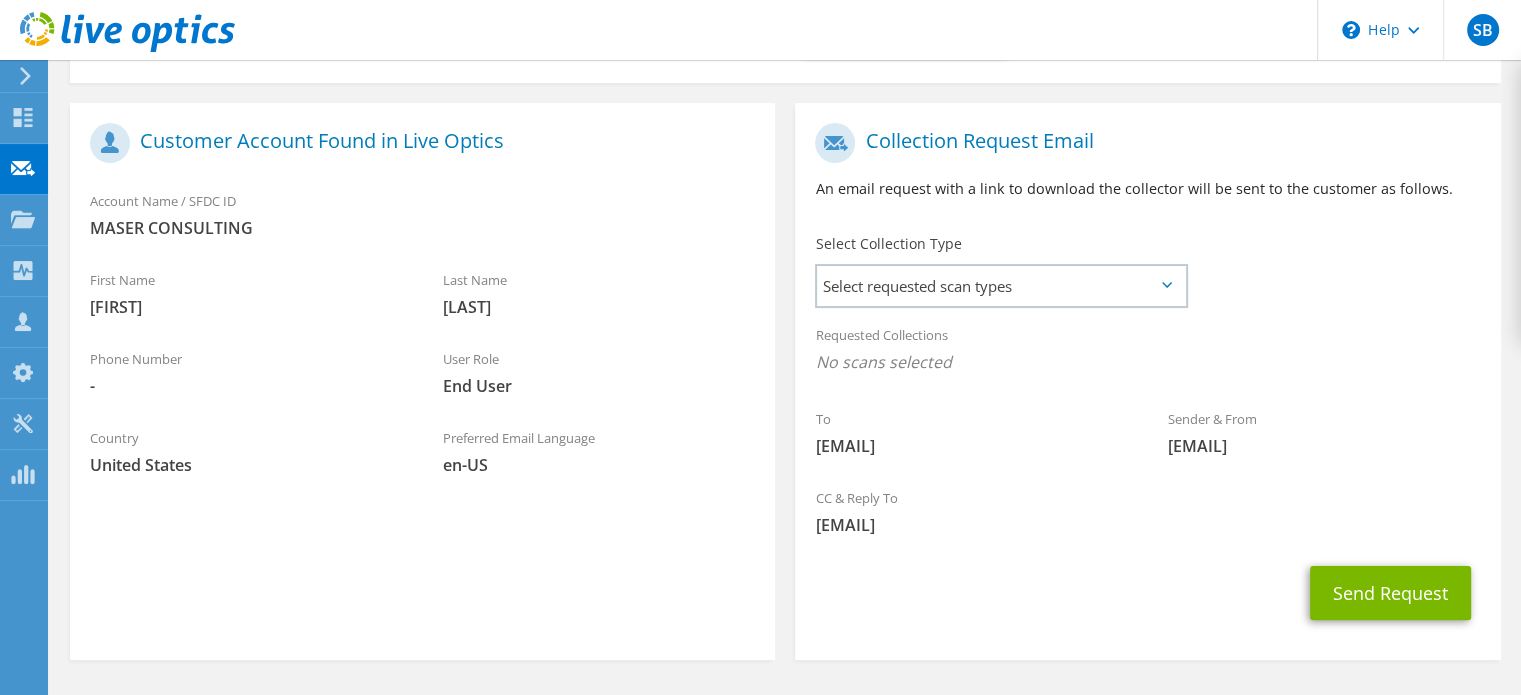 scroll, scrollTop: 419, scrollLeft: 0, axis: vertical 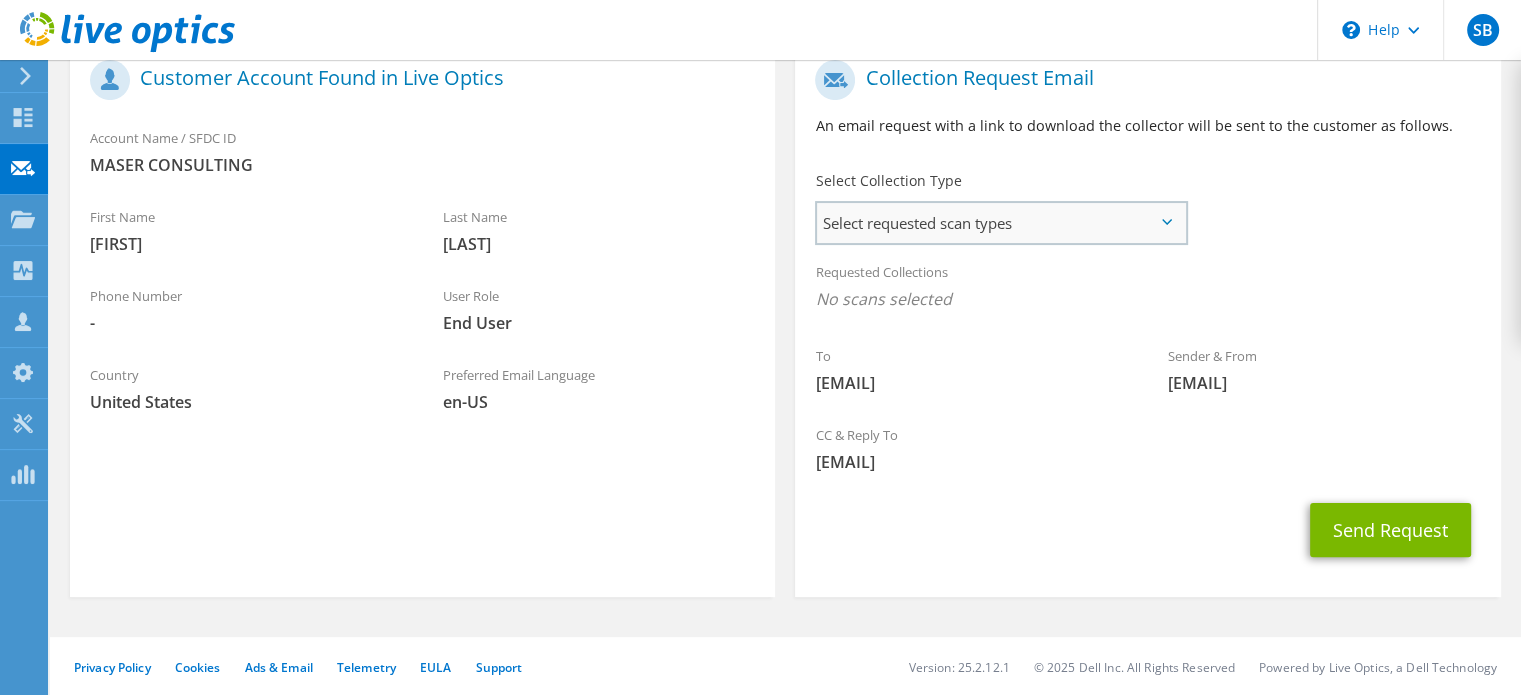 click on "Select requested scan types" at bounding box center (1001, 223) 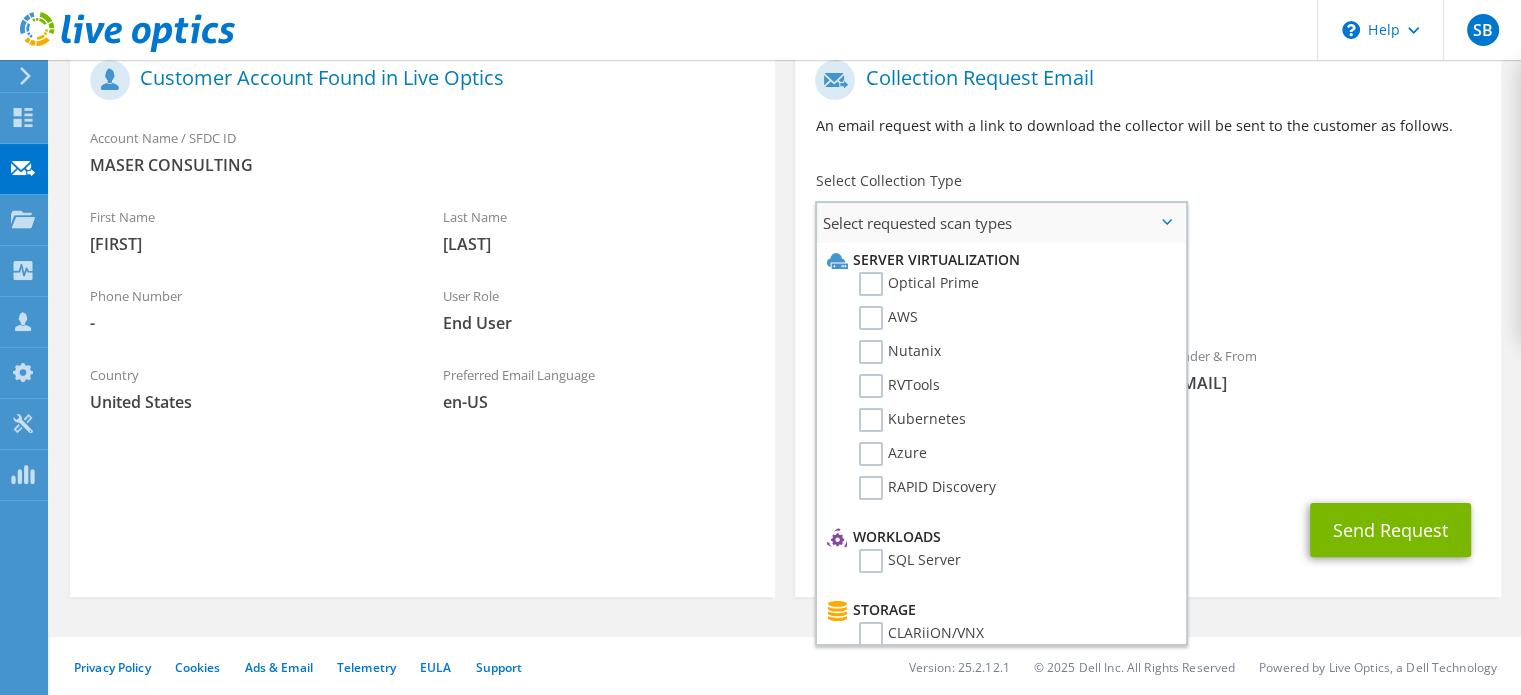 click on "Server Virtualization" at bounding box center (998, 260) 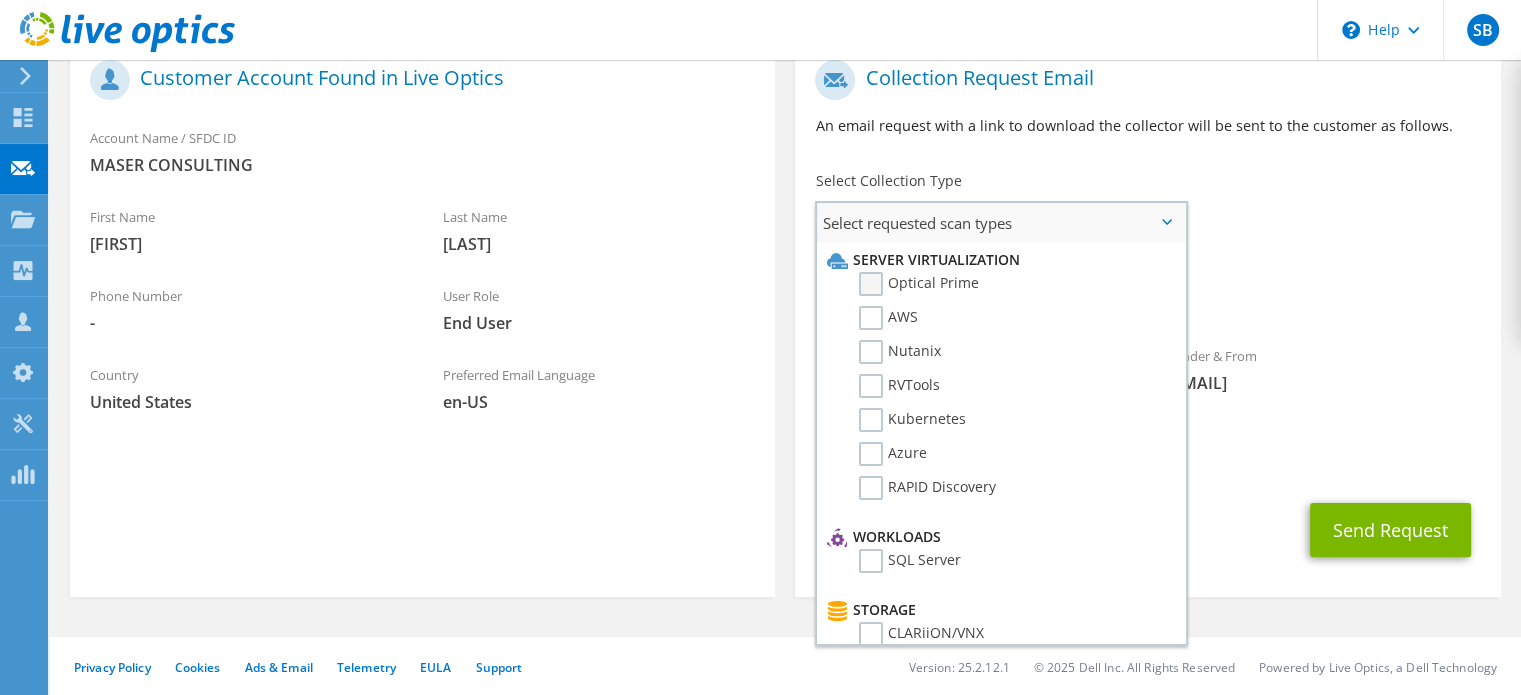 click on "Optical Prime" at bounding box center (919, 284) 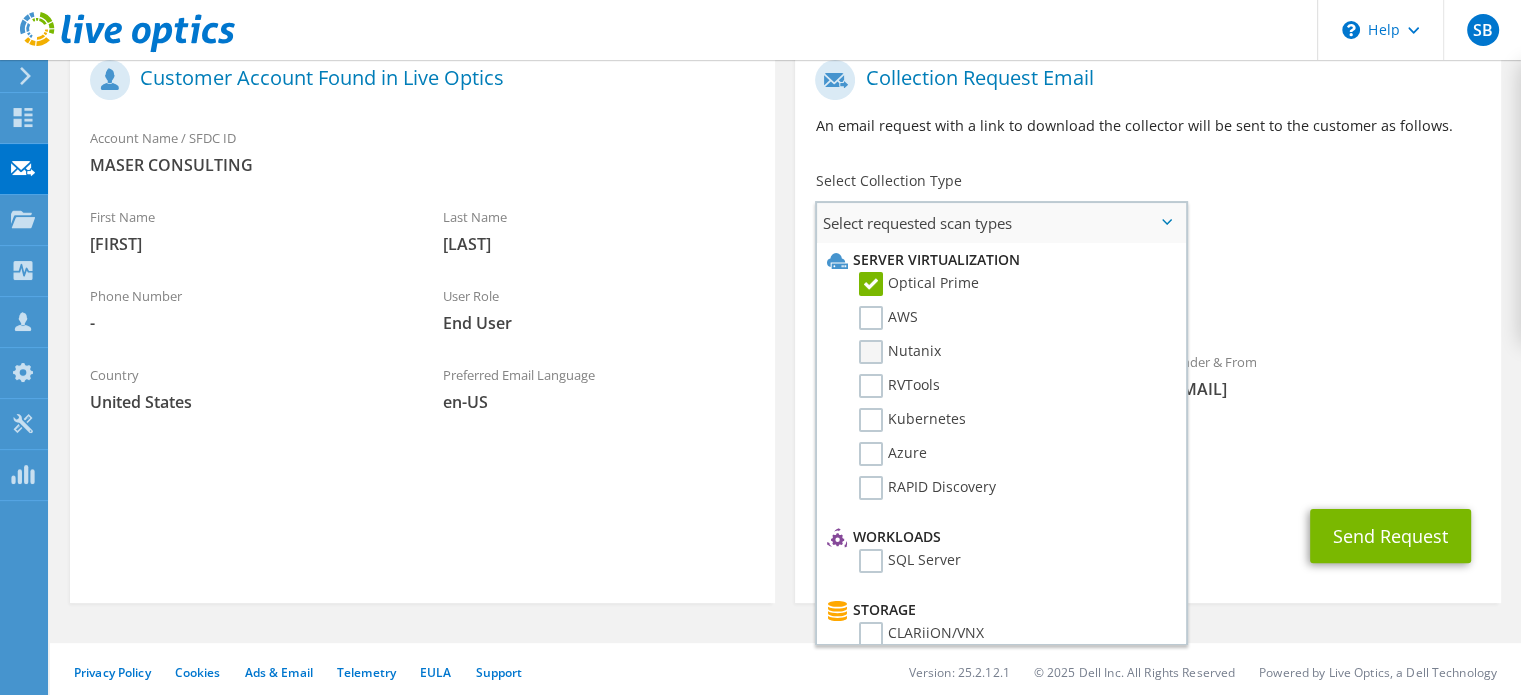 click on "Nutanix" at bounding box center [900, 352] 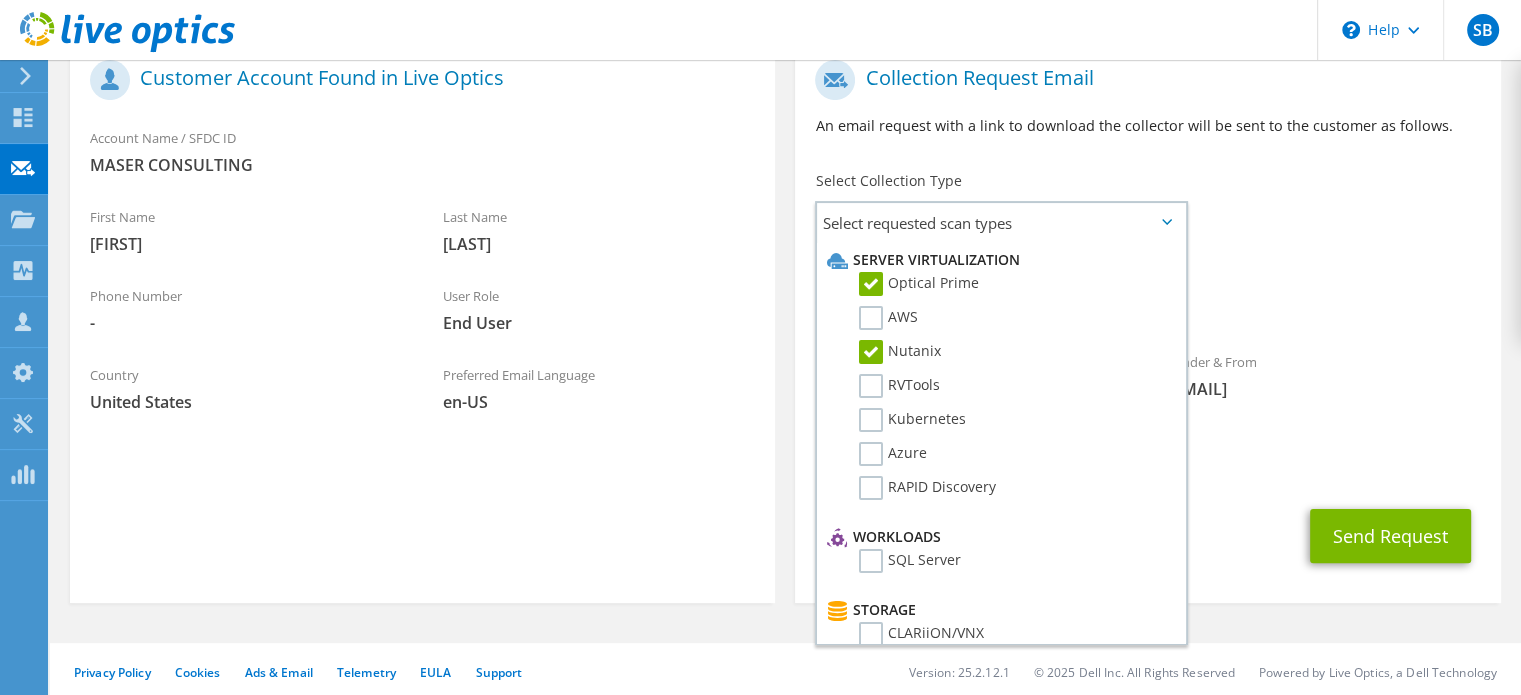 click on "Optical Prime
Nutanix" at bounding box center [1147, 304] 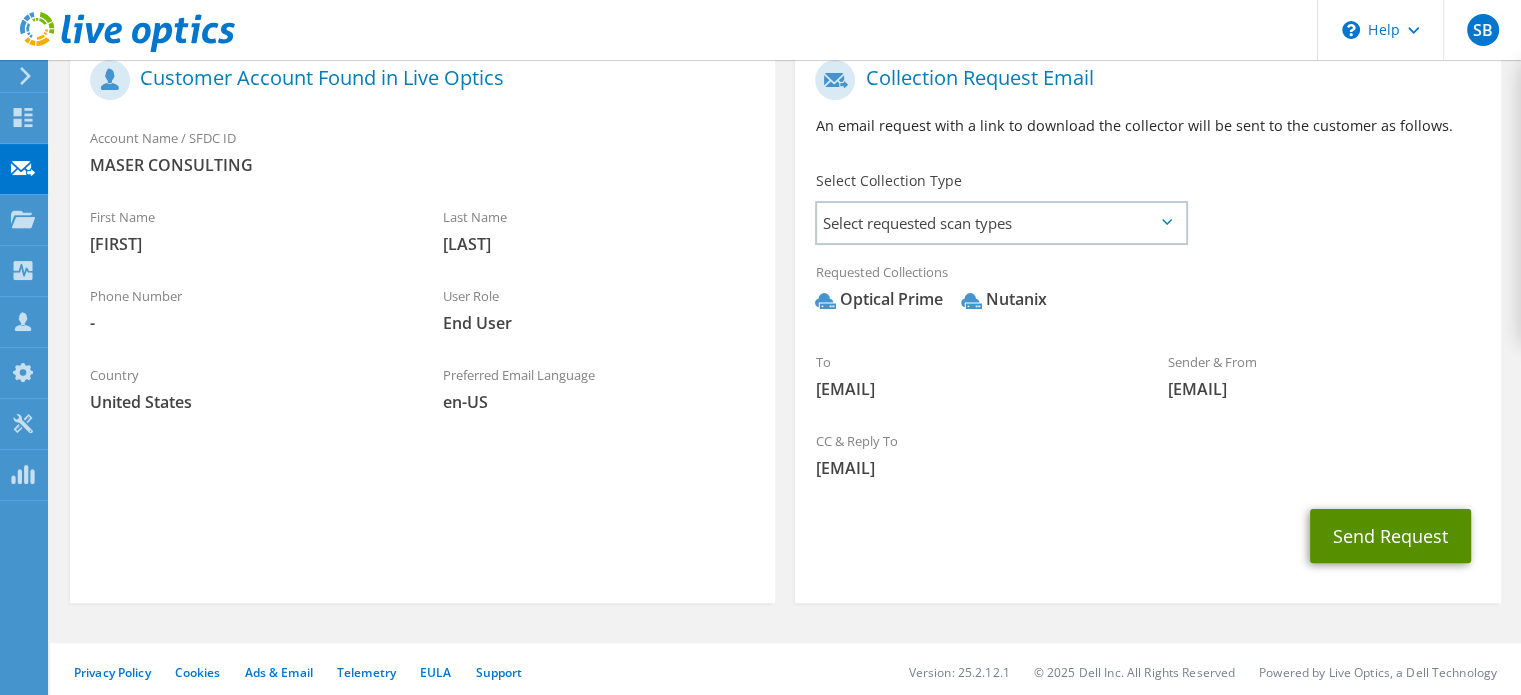 click on "Send Request" at bounding box center [1390, 536] 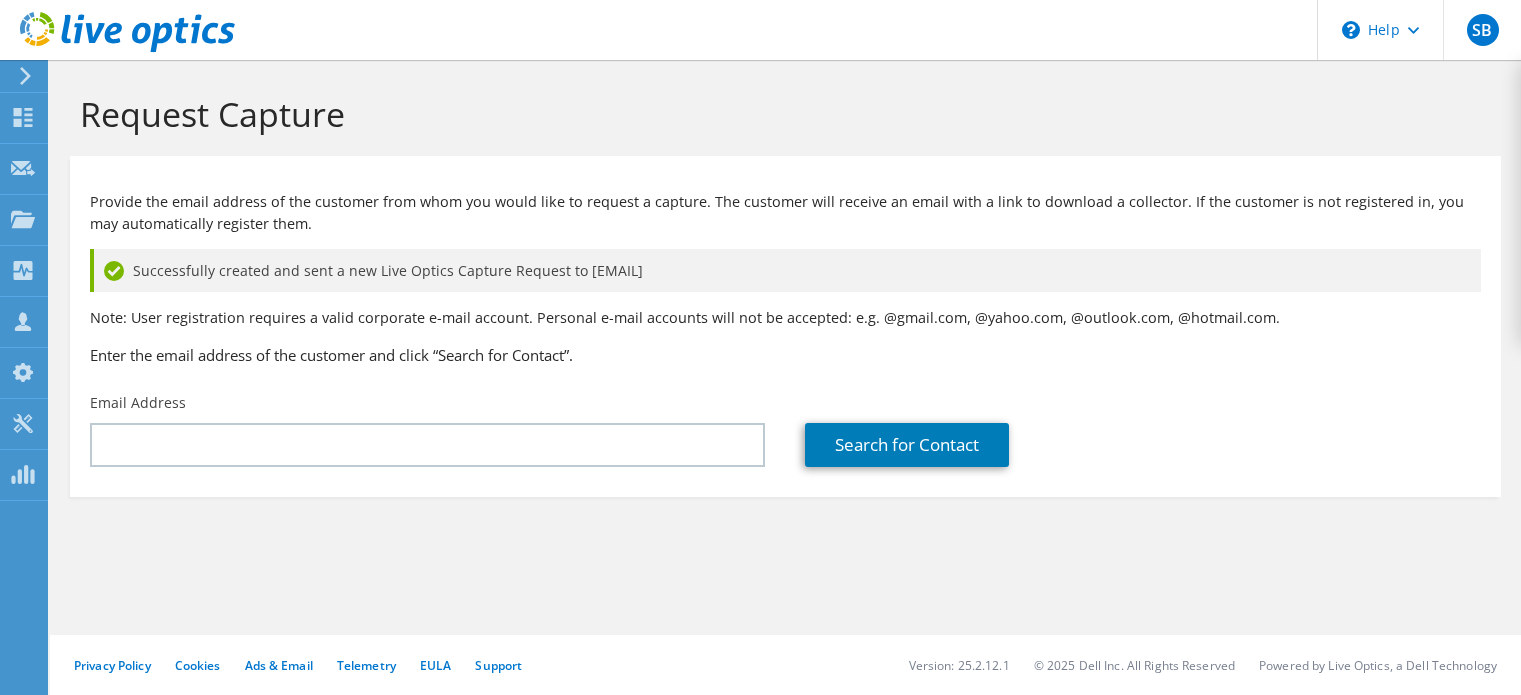 scroll, scrollTop: 0, scrollLeft: 0, axis: both 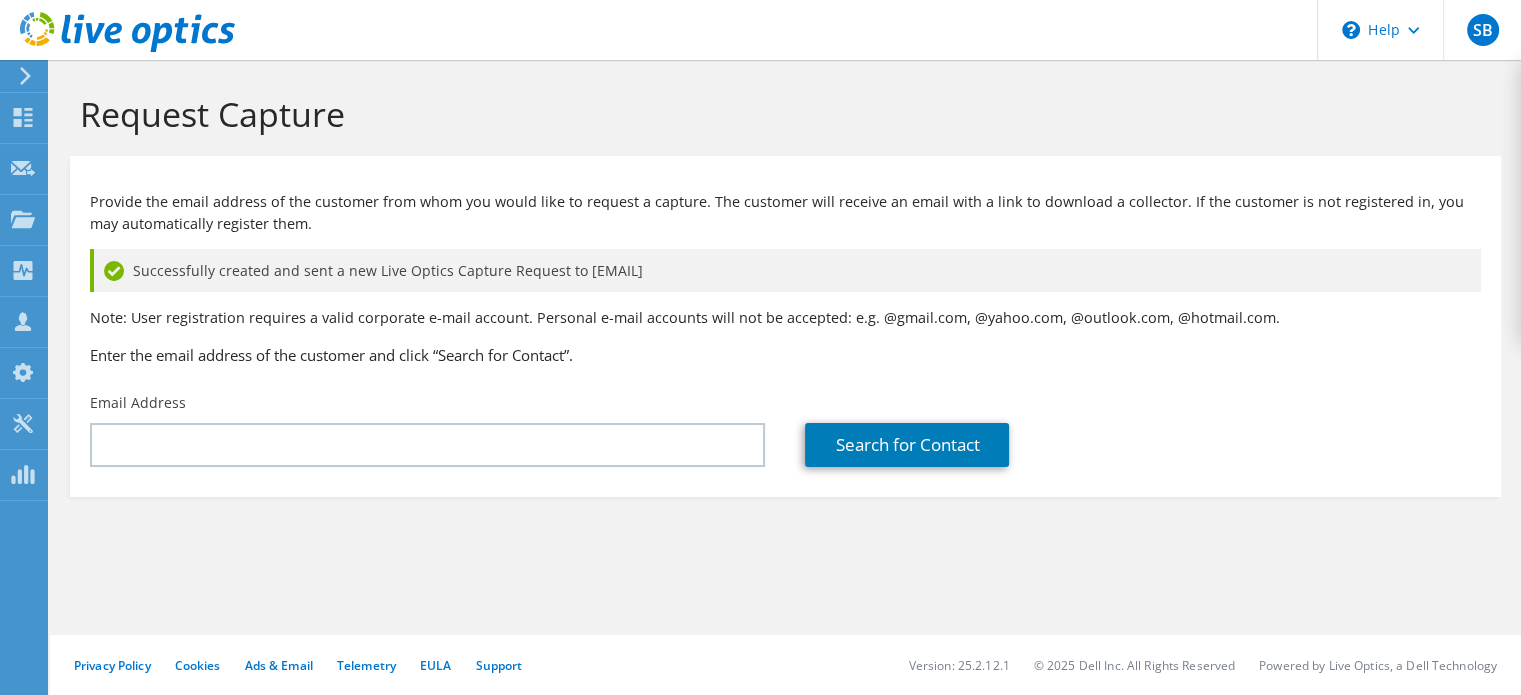 click on "Privacy Policy
Cookies
Ads & Email
Telemetry
EULA
Support
Version: 25.2.12.1
© 2025 Dell Inc. All Rights Reserved
Powered by Live Optics, a Dell Technology" at bounding box center [785, 665] 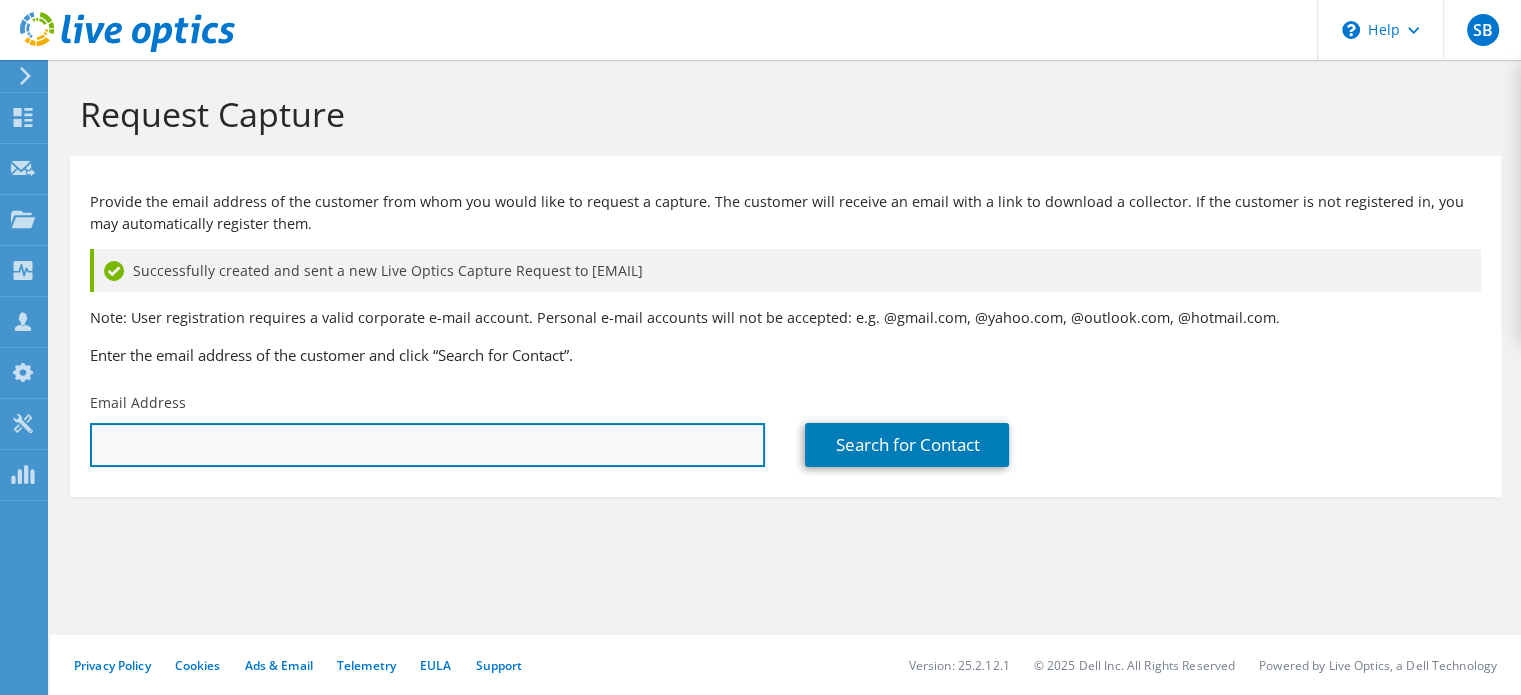 click at bounding box center (427, 445) 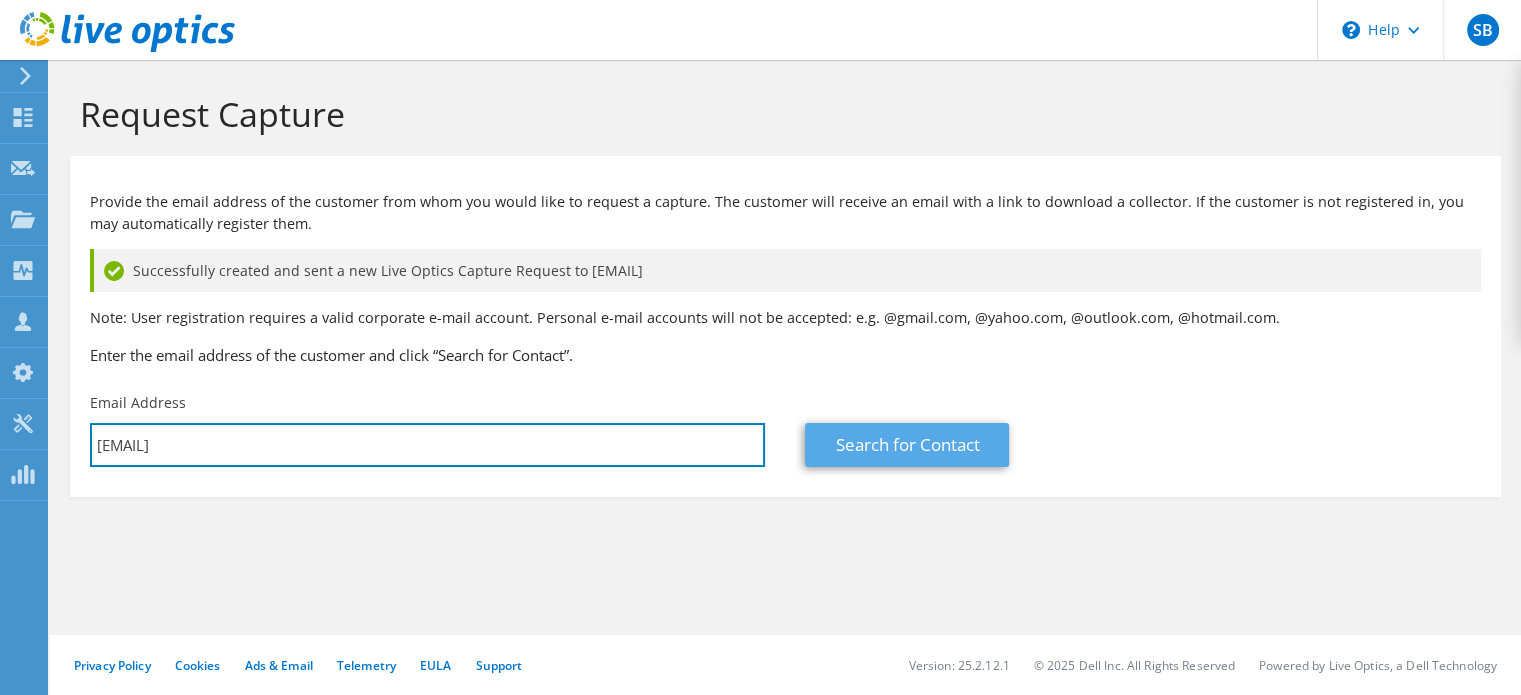 type on "stephen.register@tjtpa.com" 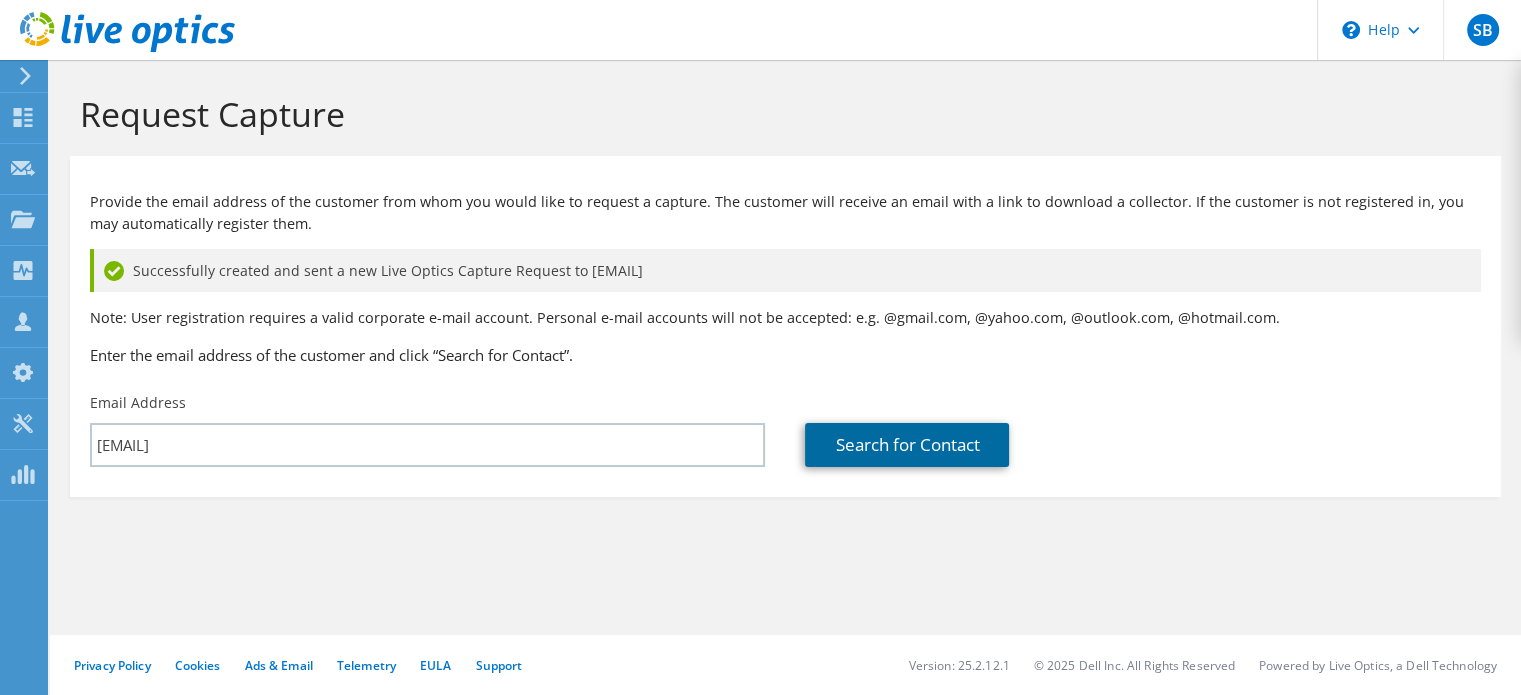 click on "Search for Contact" at bounding box center [907, 445] 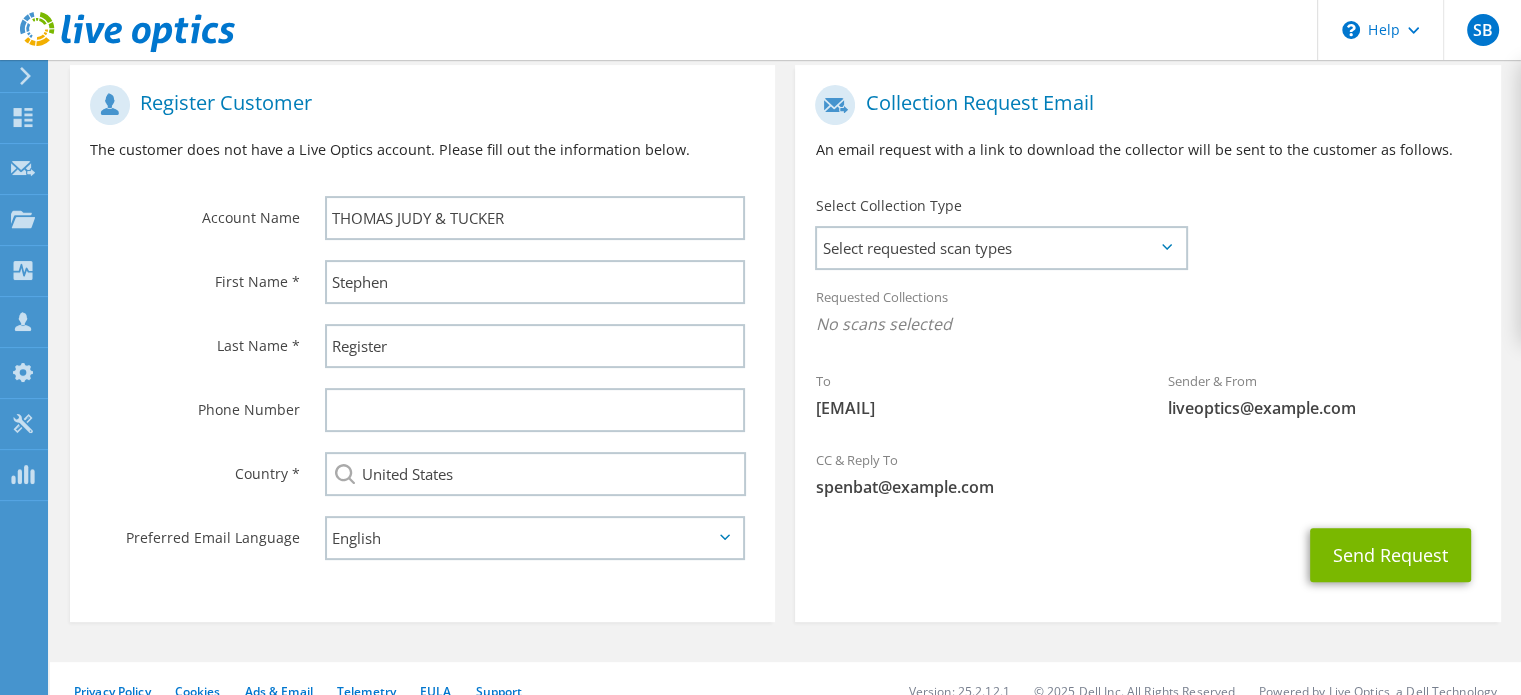 scroll, scrollTop: 479, scrollLeft: 0, axis: vertical 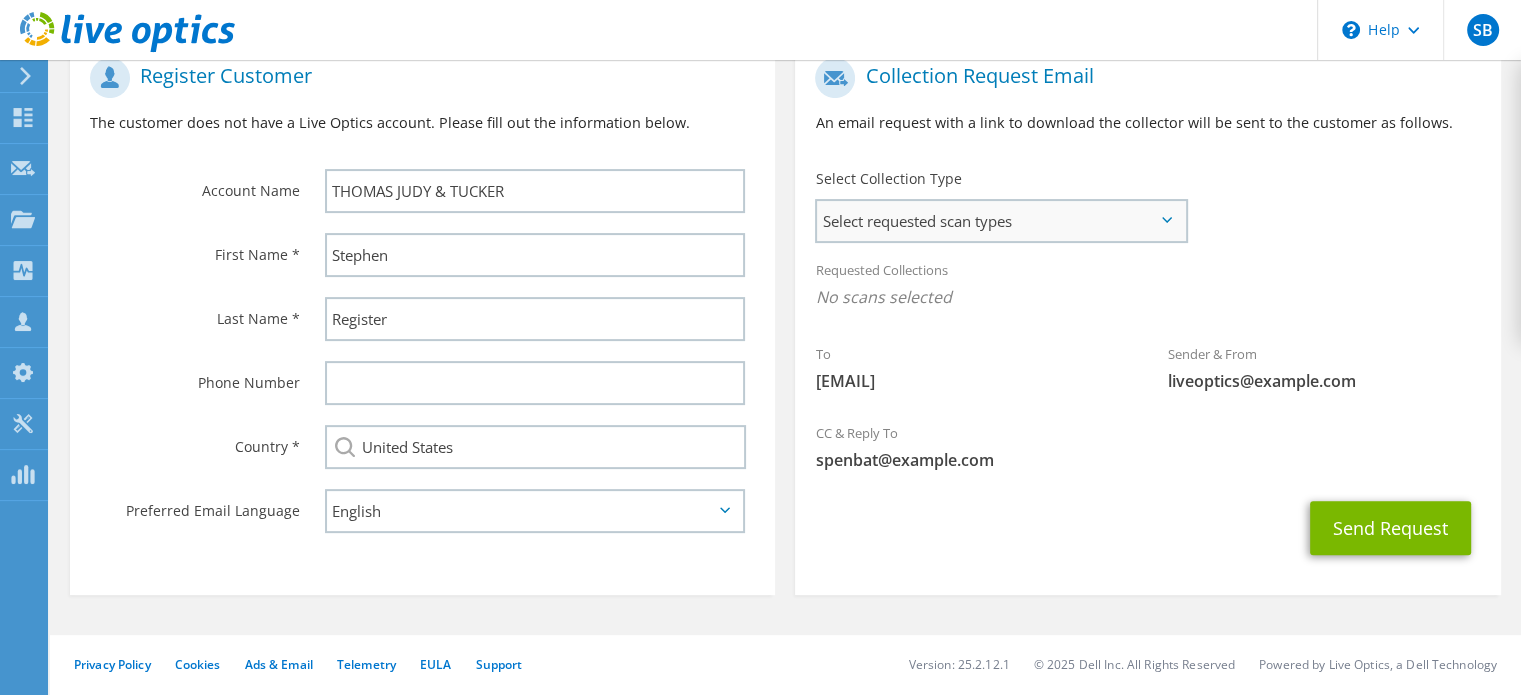 click on "Select requested scan types" at bounding box center [1001, 221] 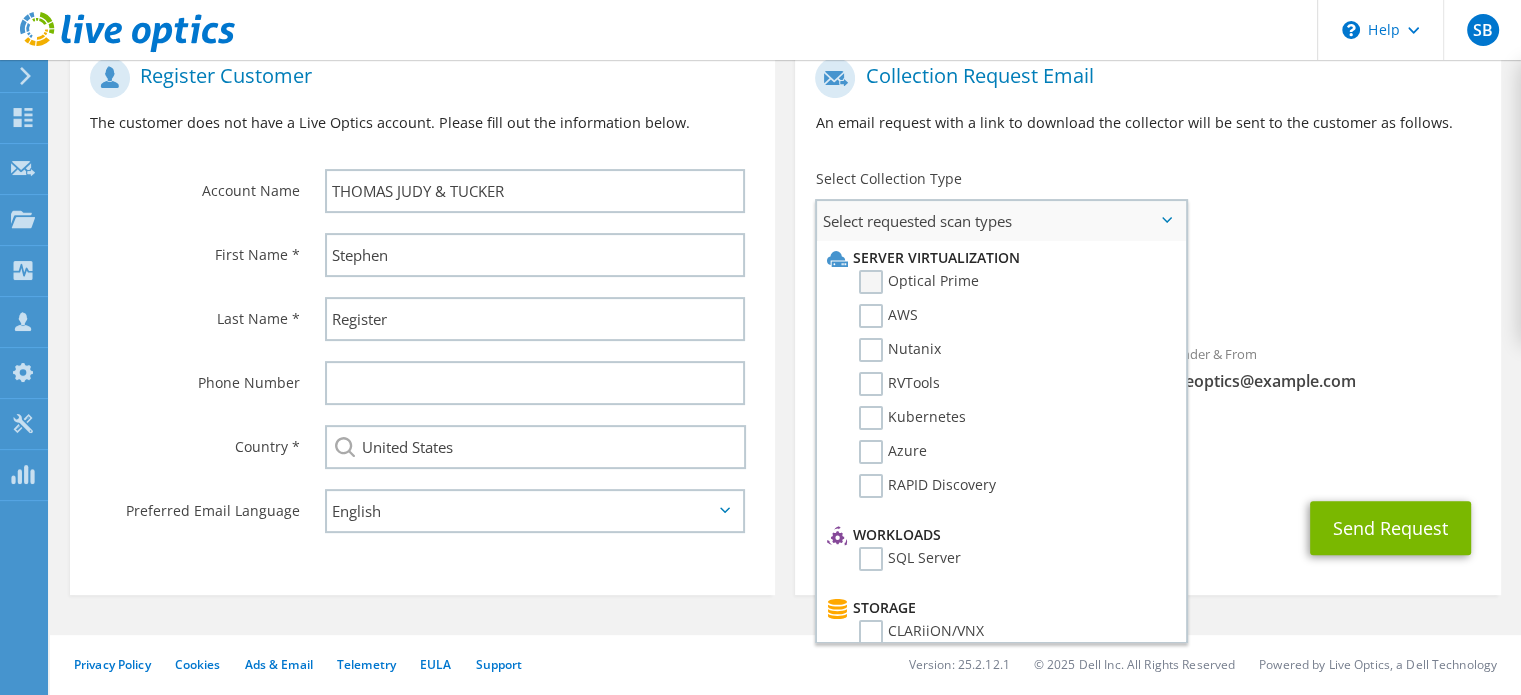 click on "Optical Prime" at bounding box center [919, 282] 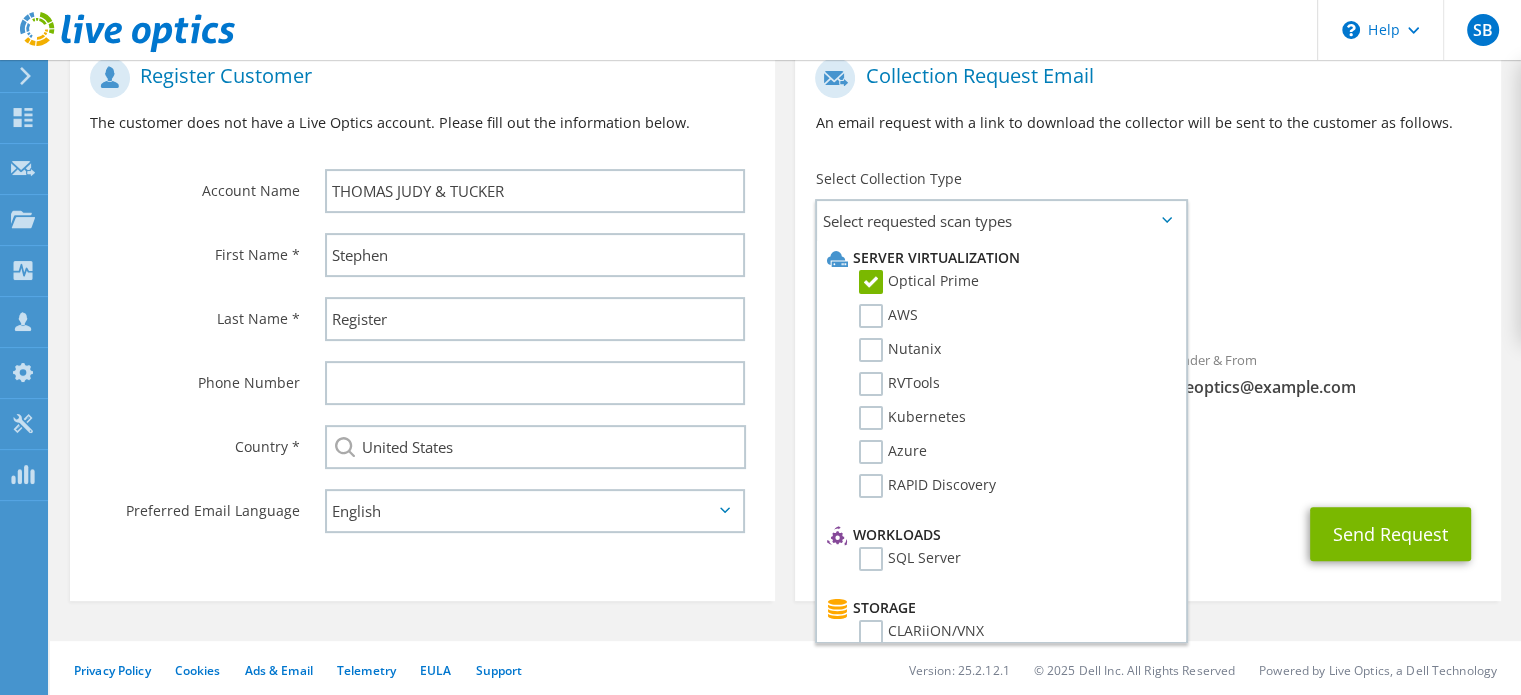 click on "Optical Prime" at bounding box center (1147, 302) 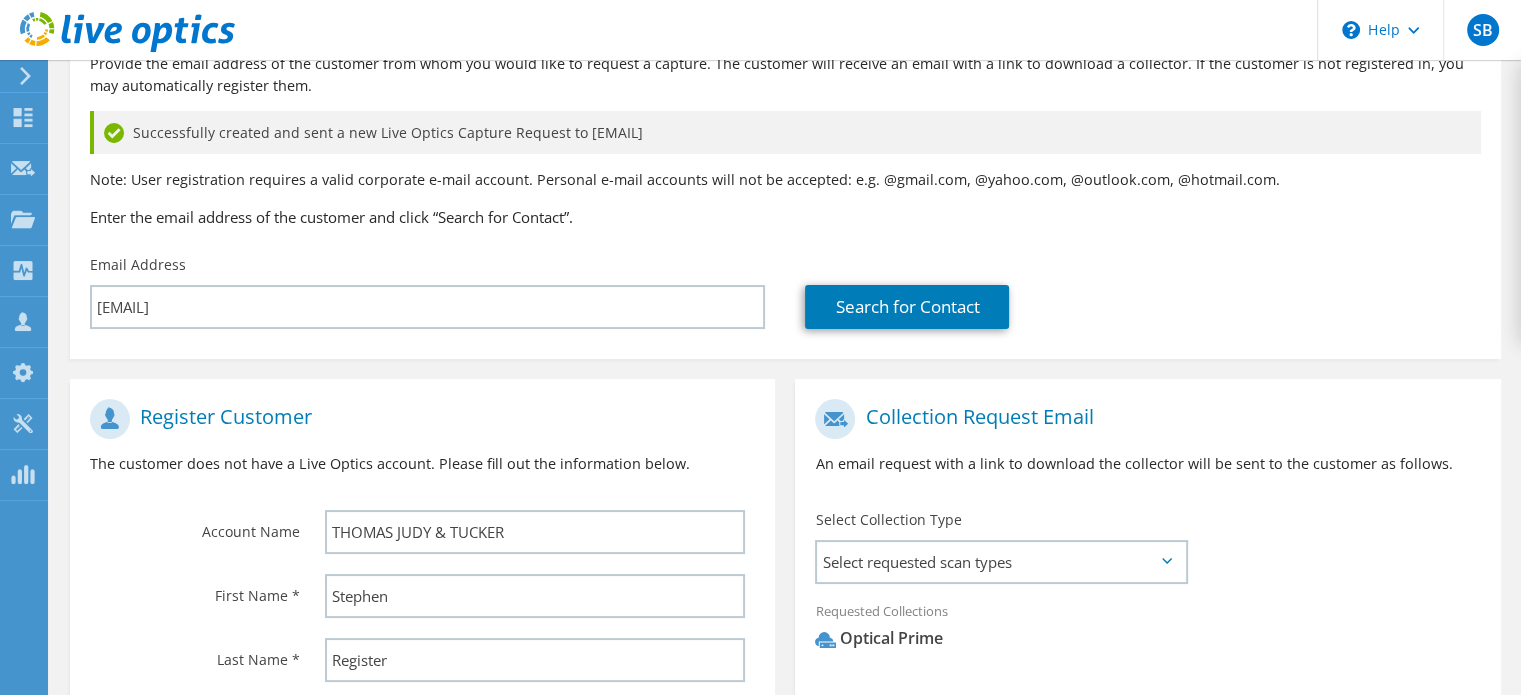 scroll, scrollTop: 136, scrollLeft: 0, axis: vertical 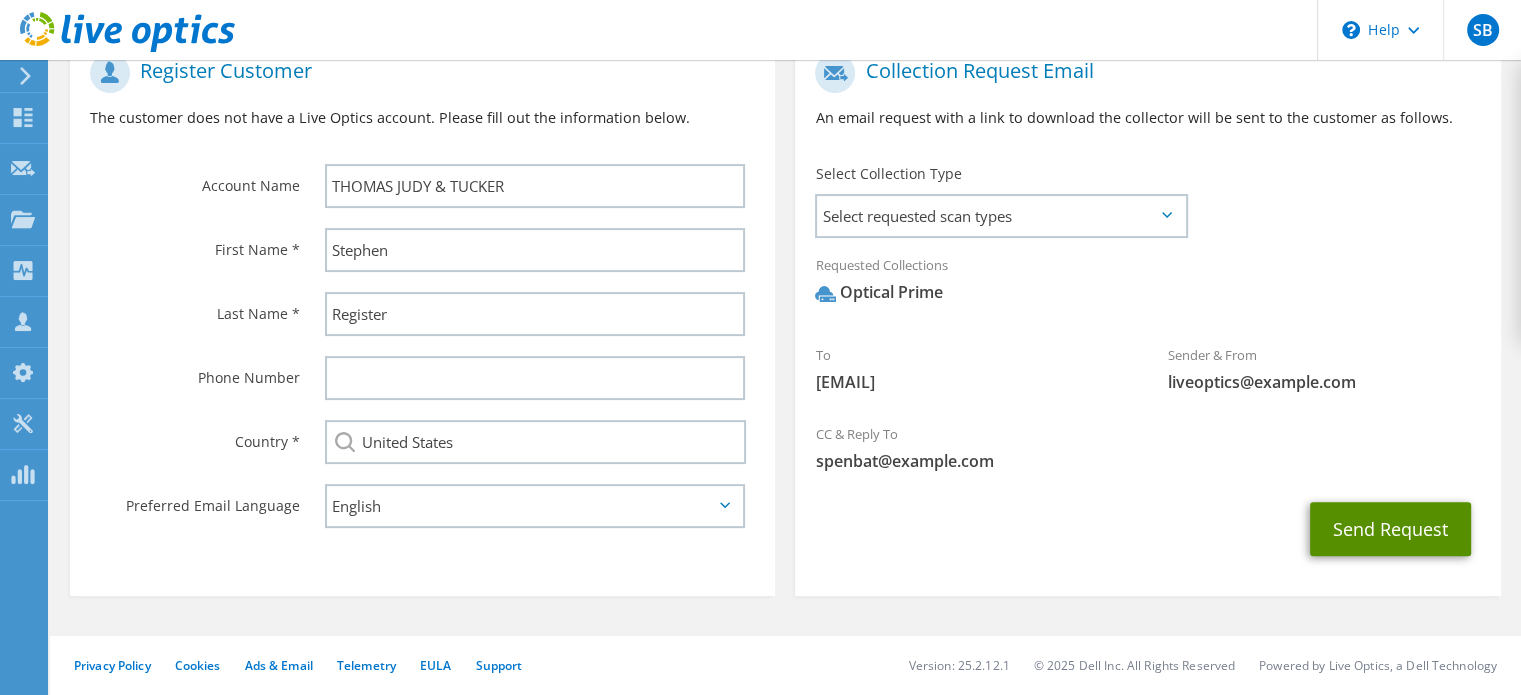 click on "Send Request" at bounding box center [1390, 529] 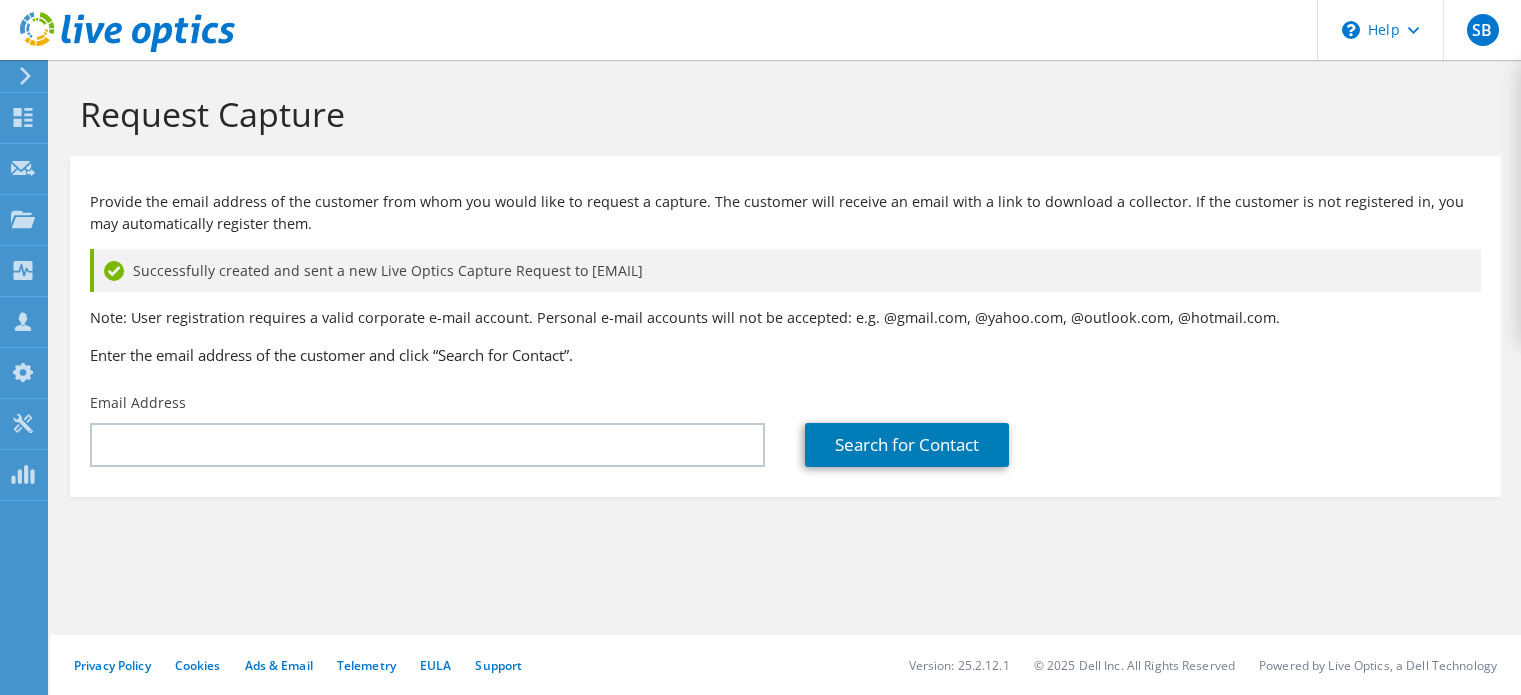 scroll, scrollTop: 0, scrollLeft: 0, axis: both 